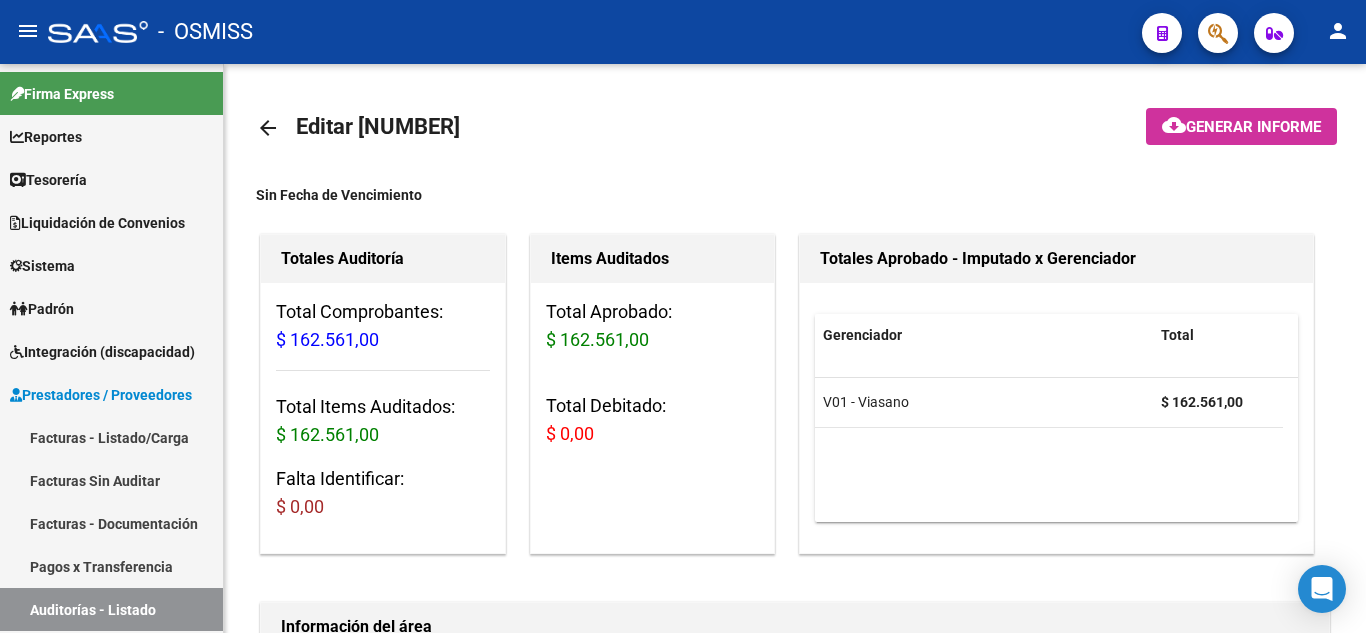 scroll, scrollTop: 0, scrollLeft: 0, axis: both 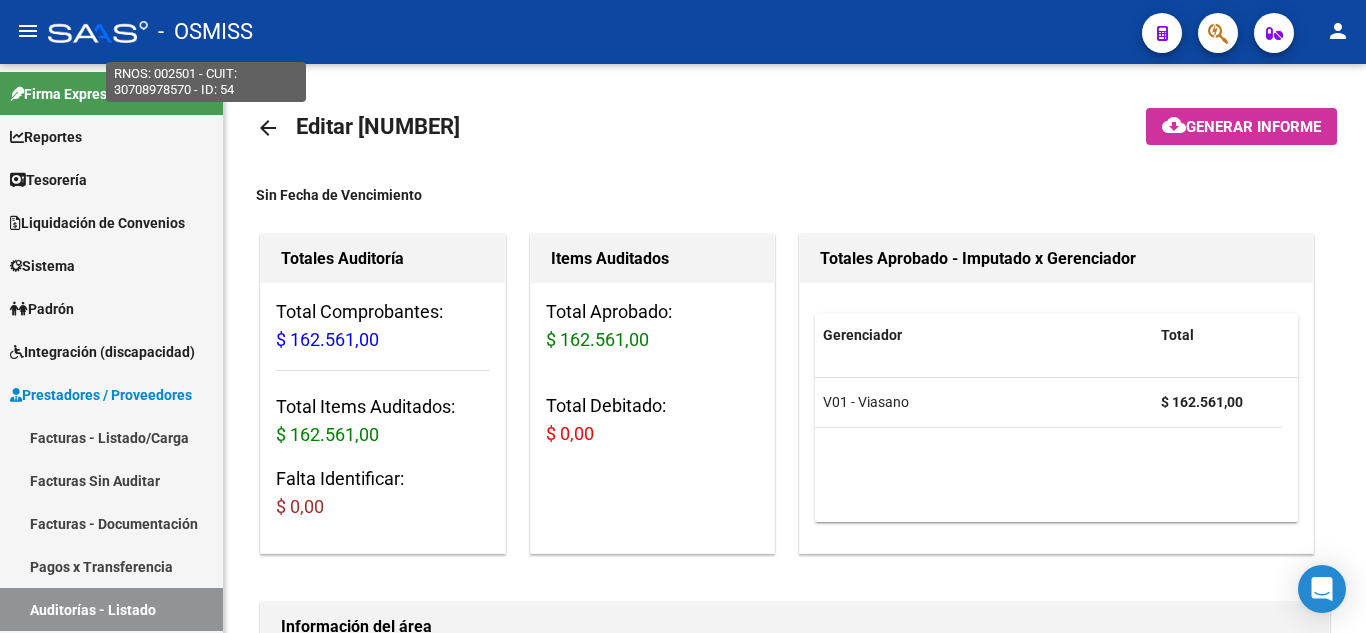click on "-   OSMISS" 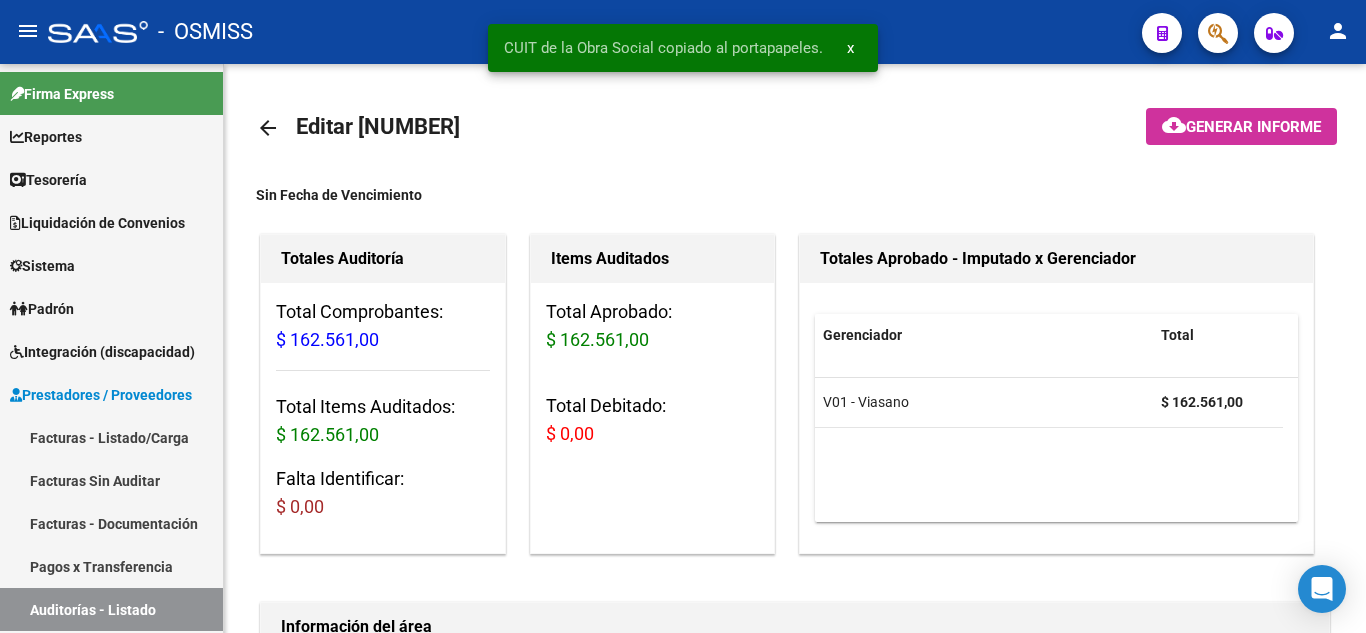 click 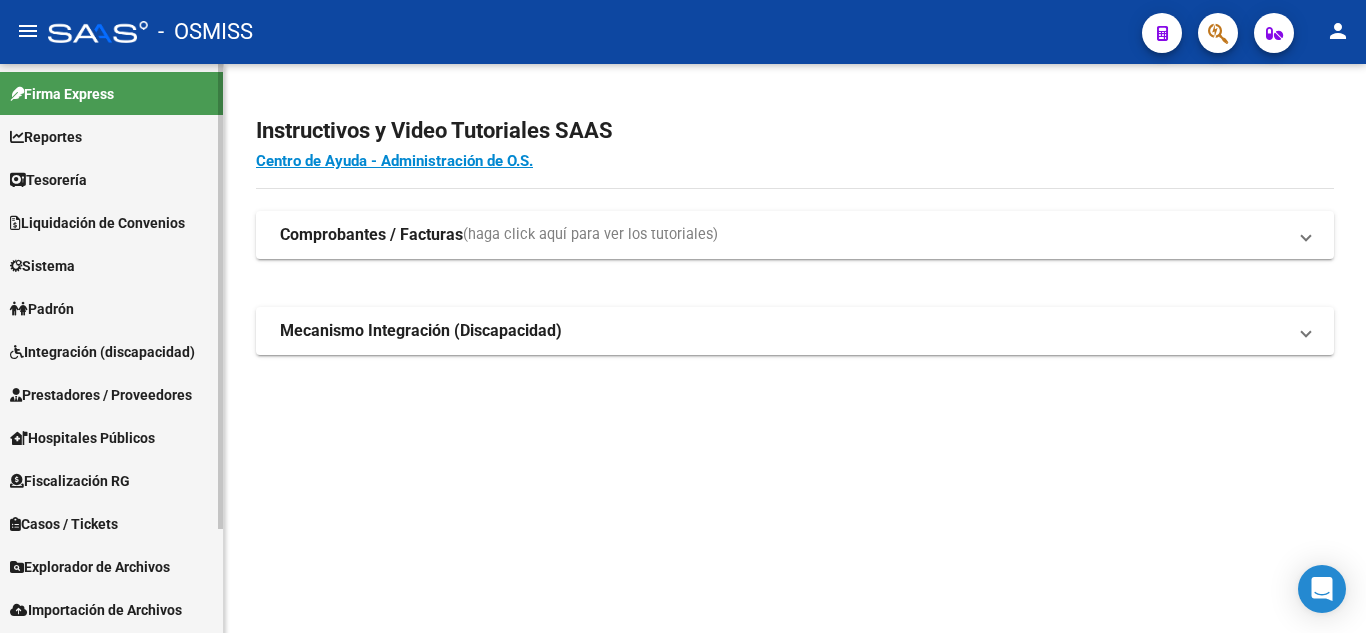 click on "Tesorería" at bounding box center [111, 179] 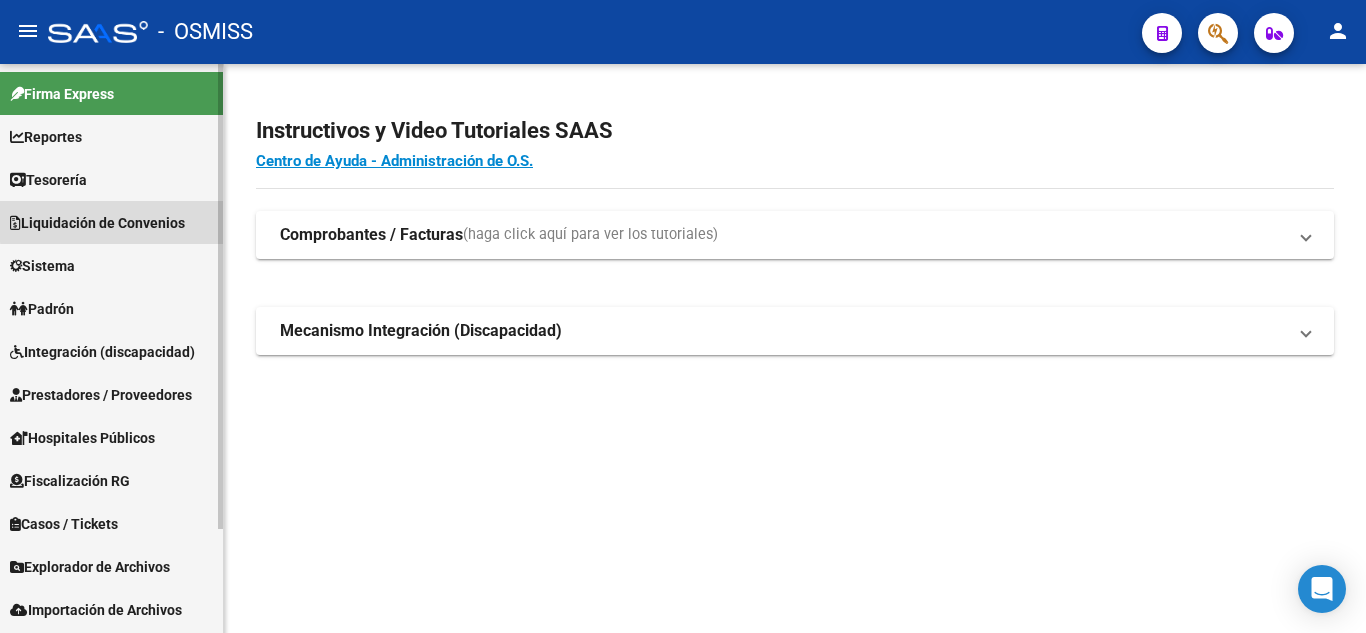 click on "Liquidación de Convenios" at bounding box center (97, 223) 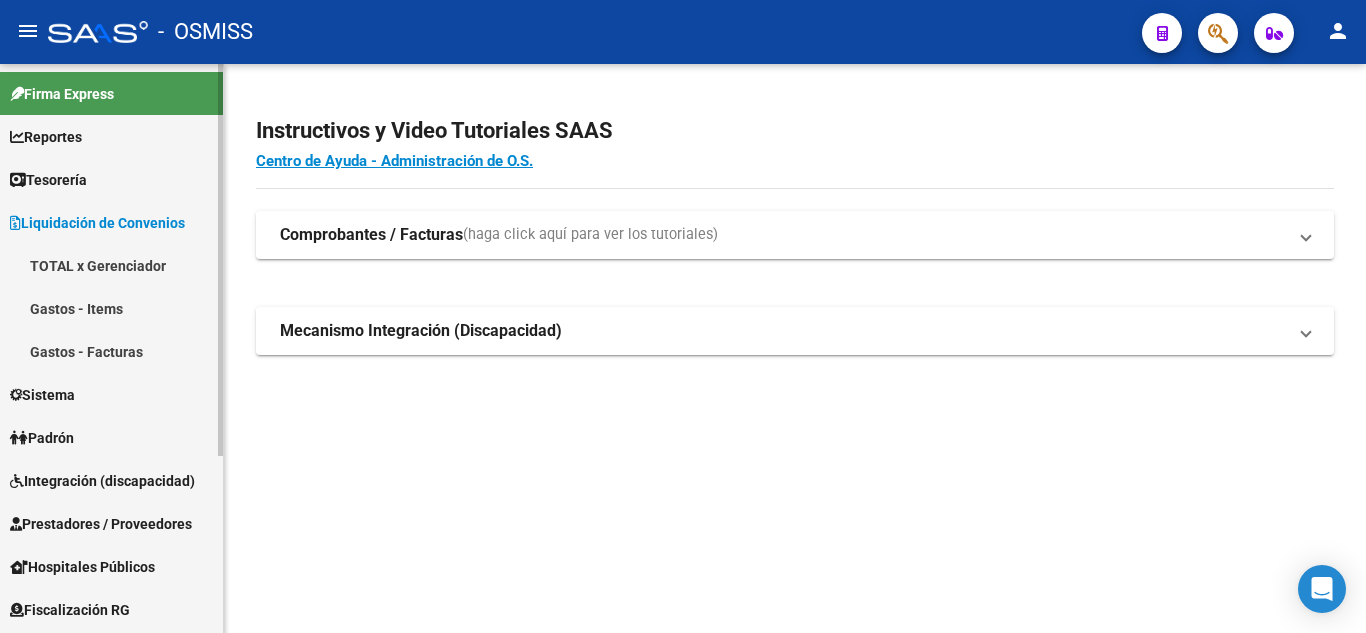 click on "TOTAL x Gerenciador" at bounding box center (111, 265) 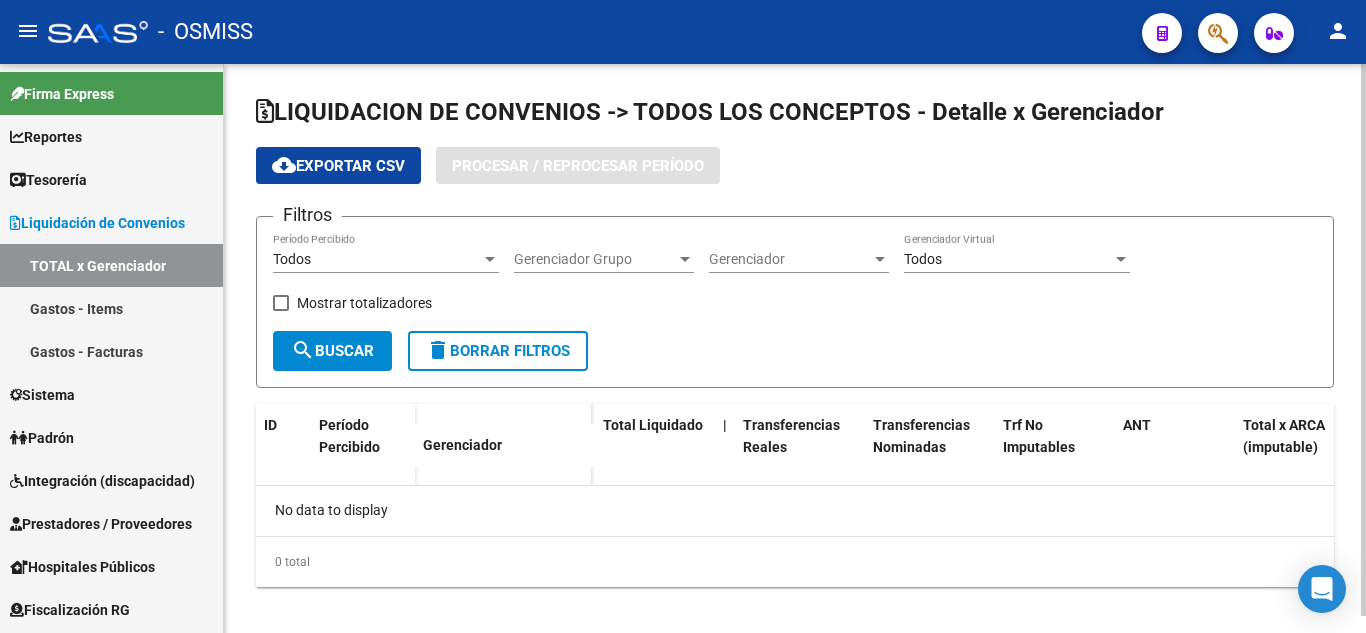 checkbox on "true" 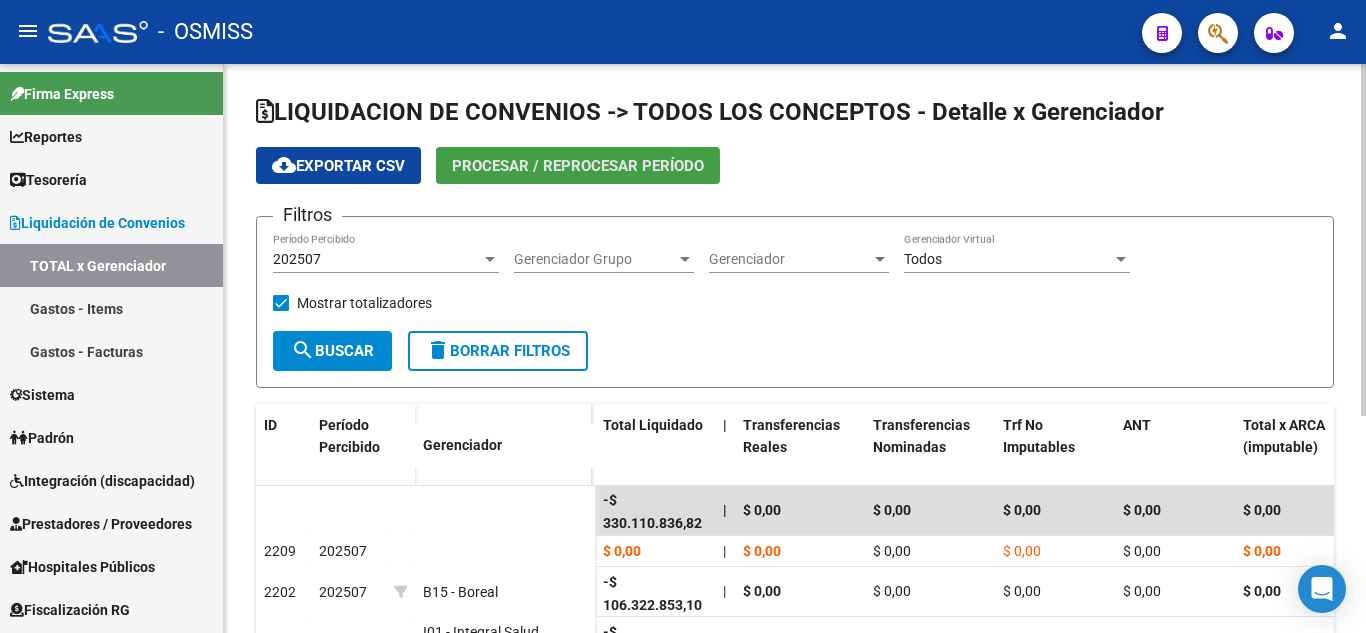 click on "Procesar / Reprocesar período" 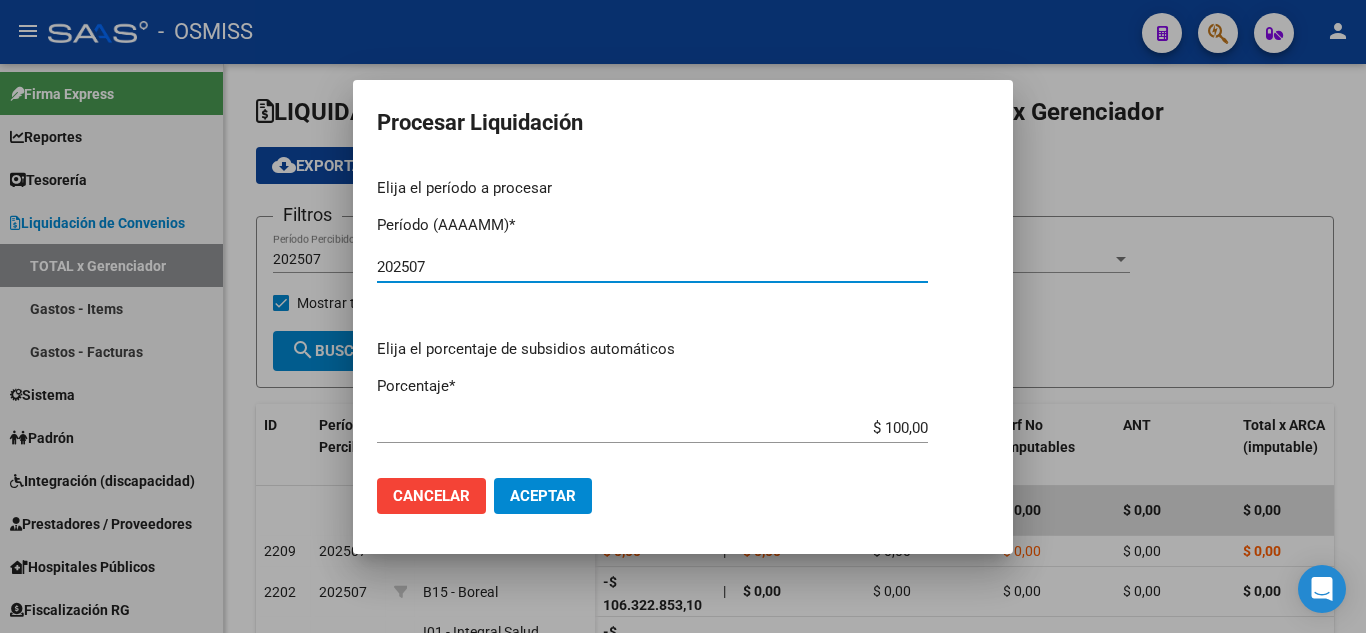 type on "202507" 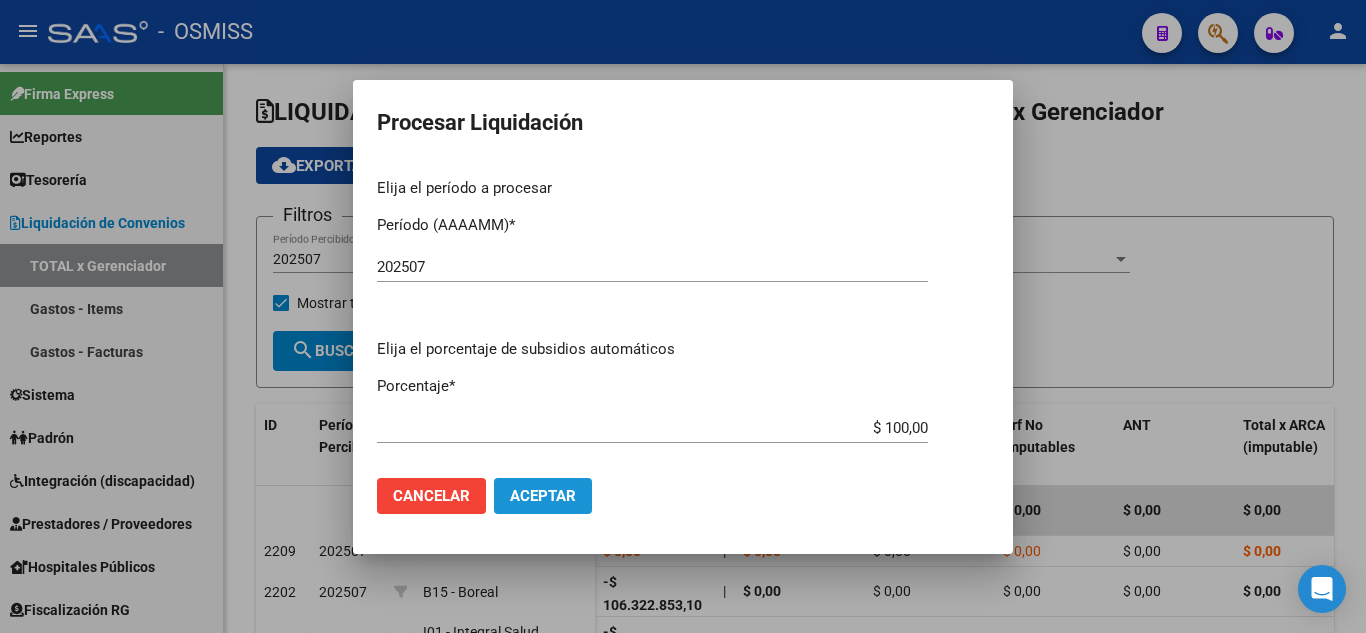 click on "Aceptar" 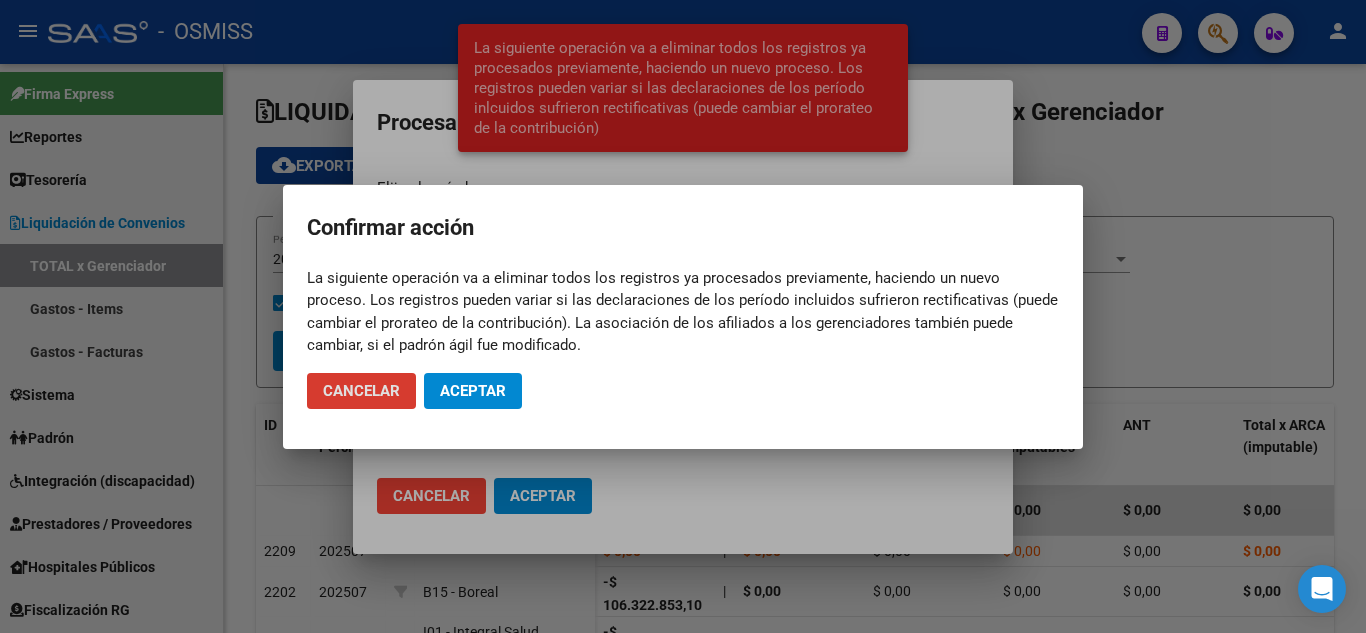 click on "Cancelar Aceptar" 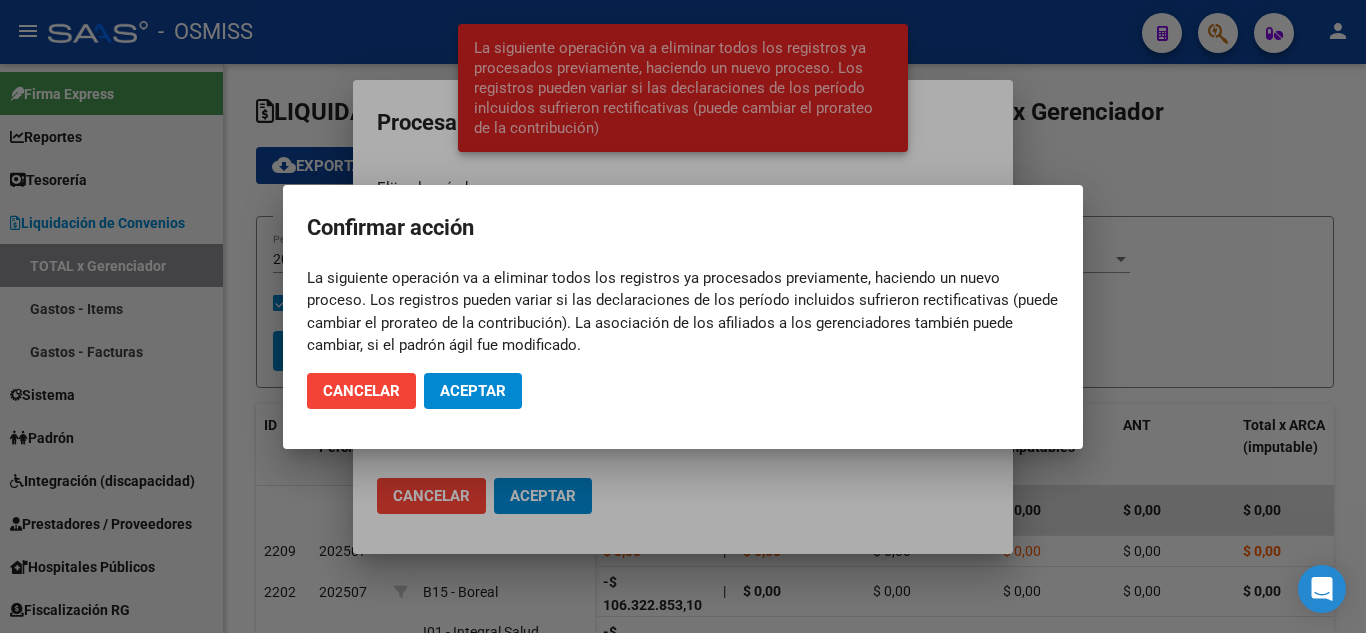 click on "Aceptar" 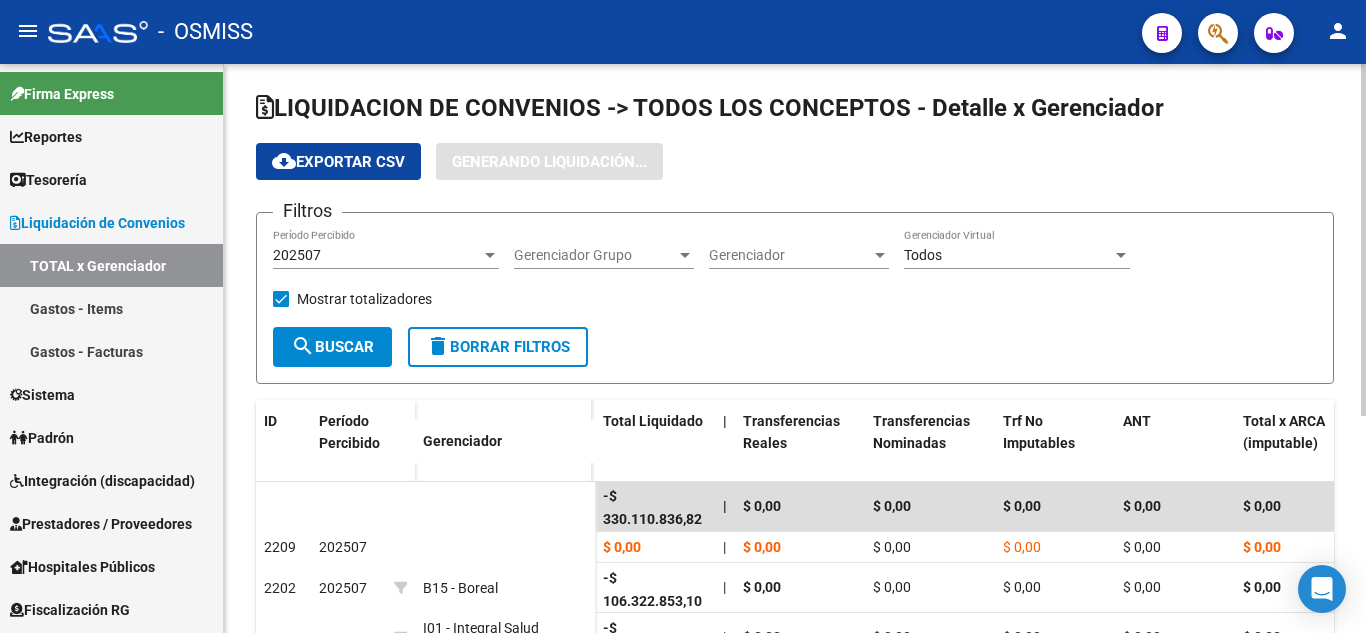 scroll, scrollTop: 0, scrollLeft: 0, axis: both 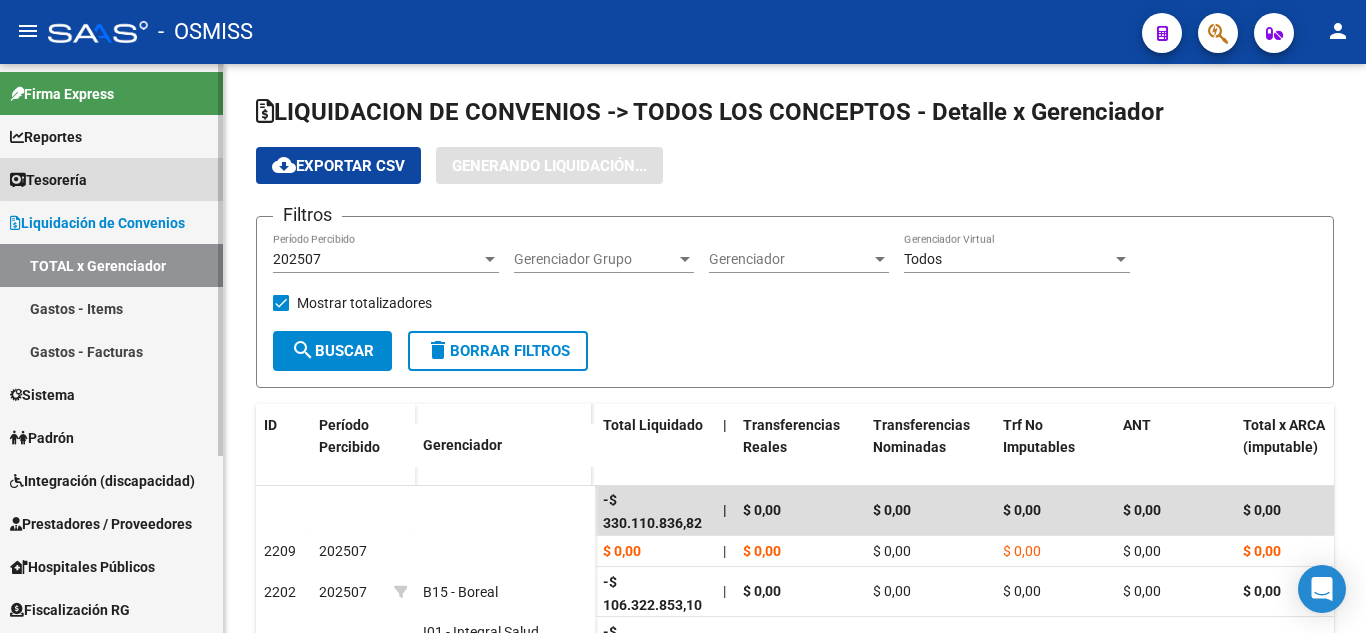 click on "Tesorería" at bounding box center [111, 179] 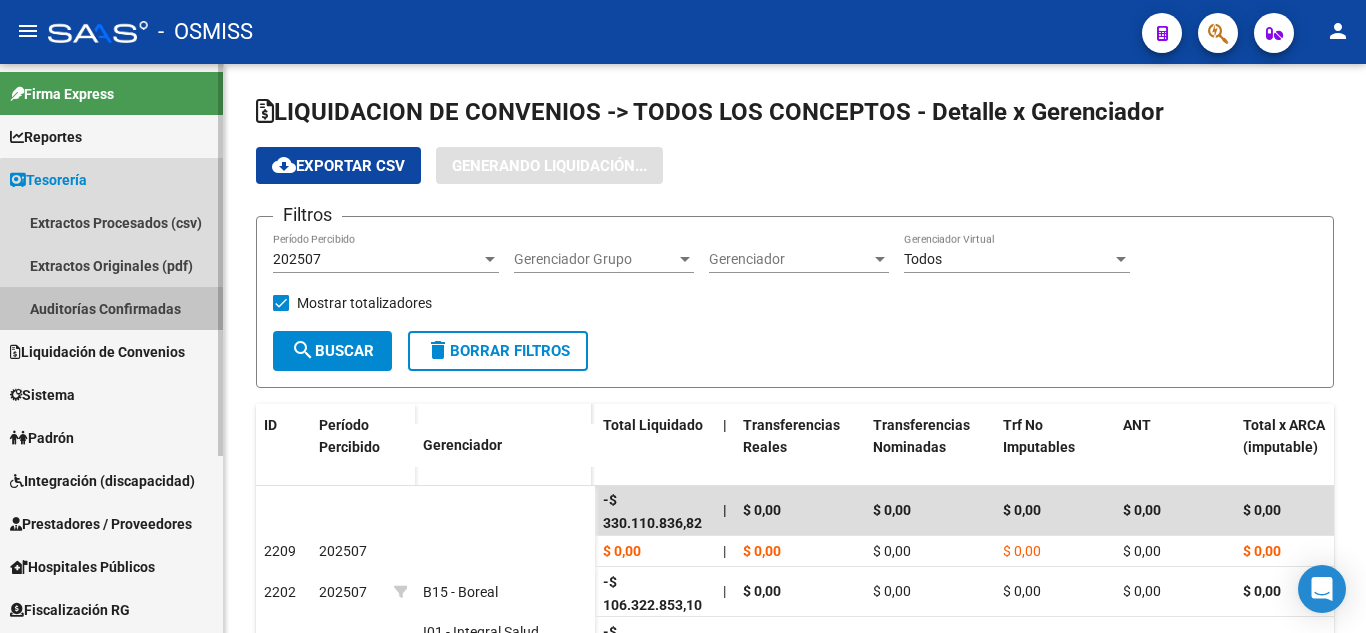 click on "Auditorías Confirmadas" at bounding box center [111, 308] 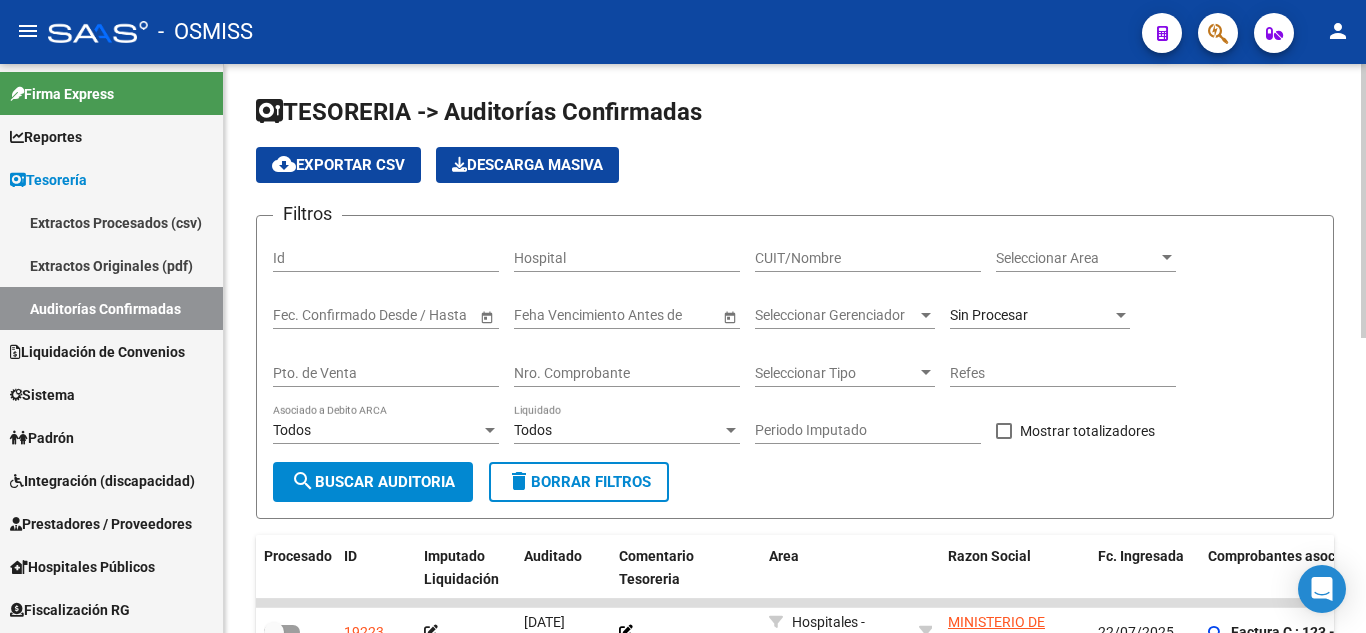click on "Periodo Imputado" 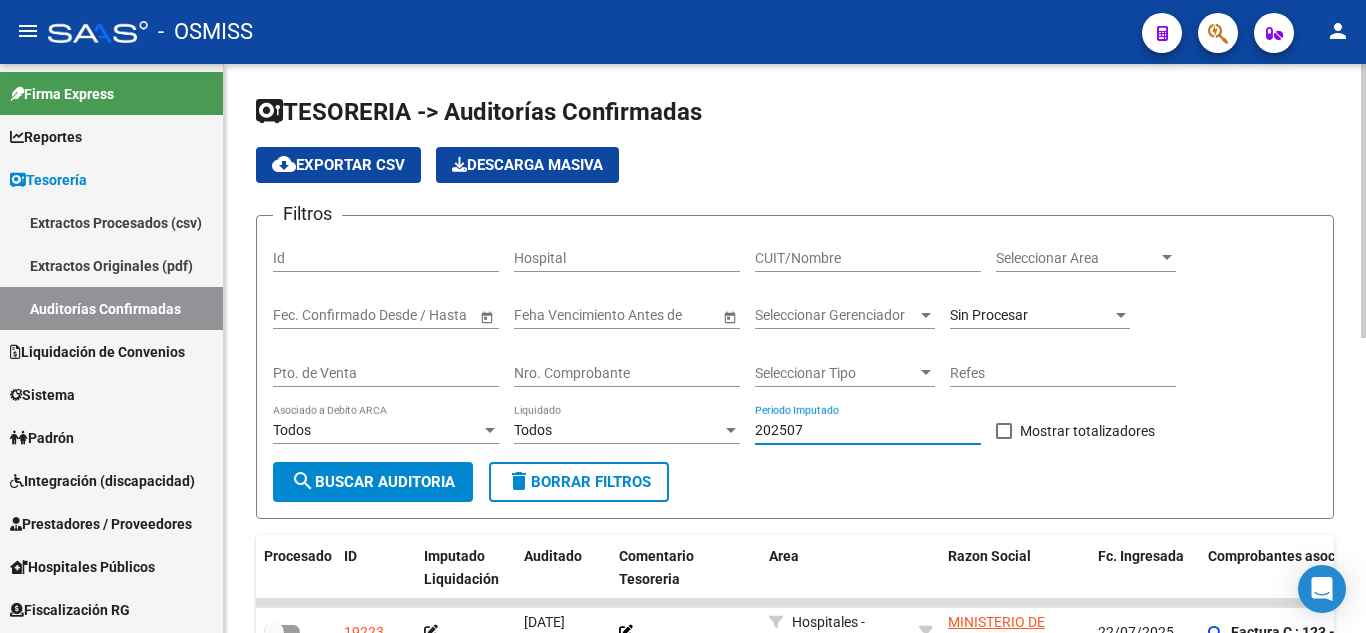 type on "202507" 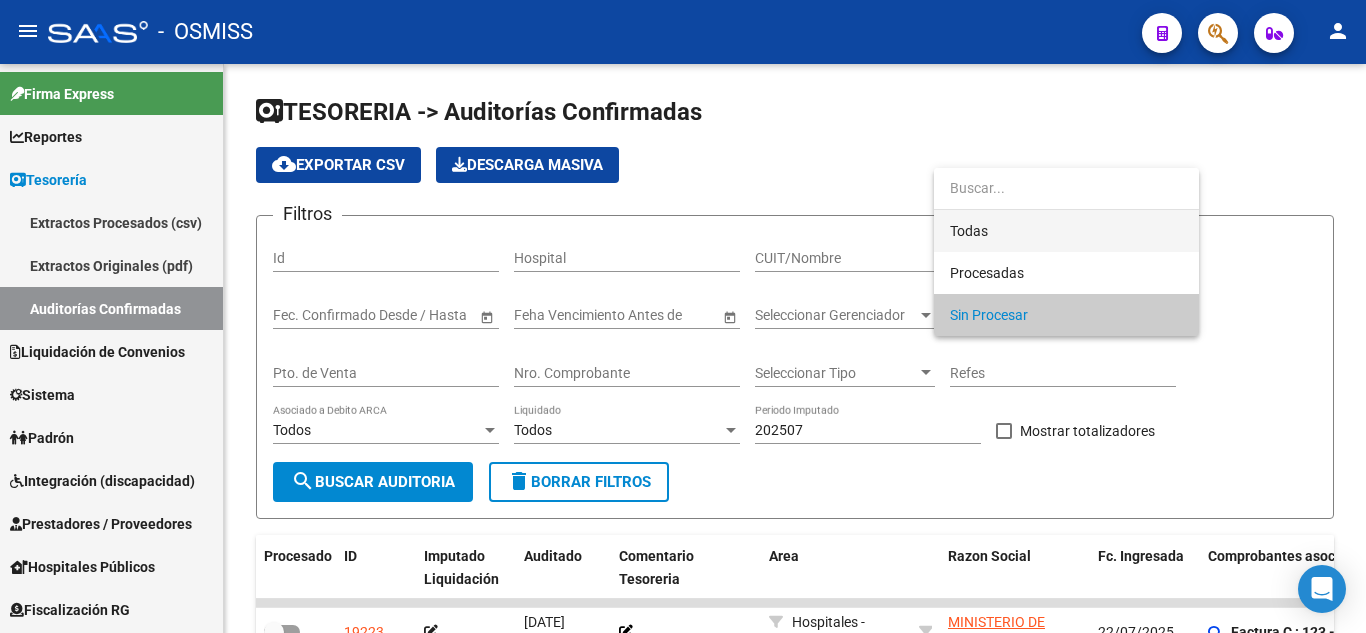 click on "Todas" at bounding box center [1066, 231] 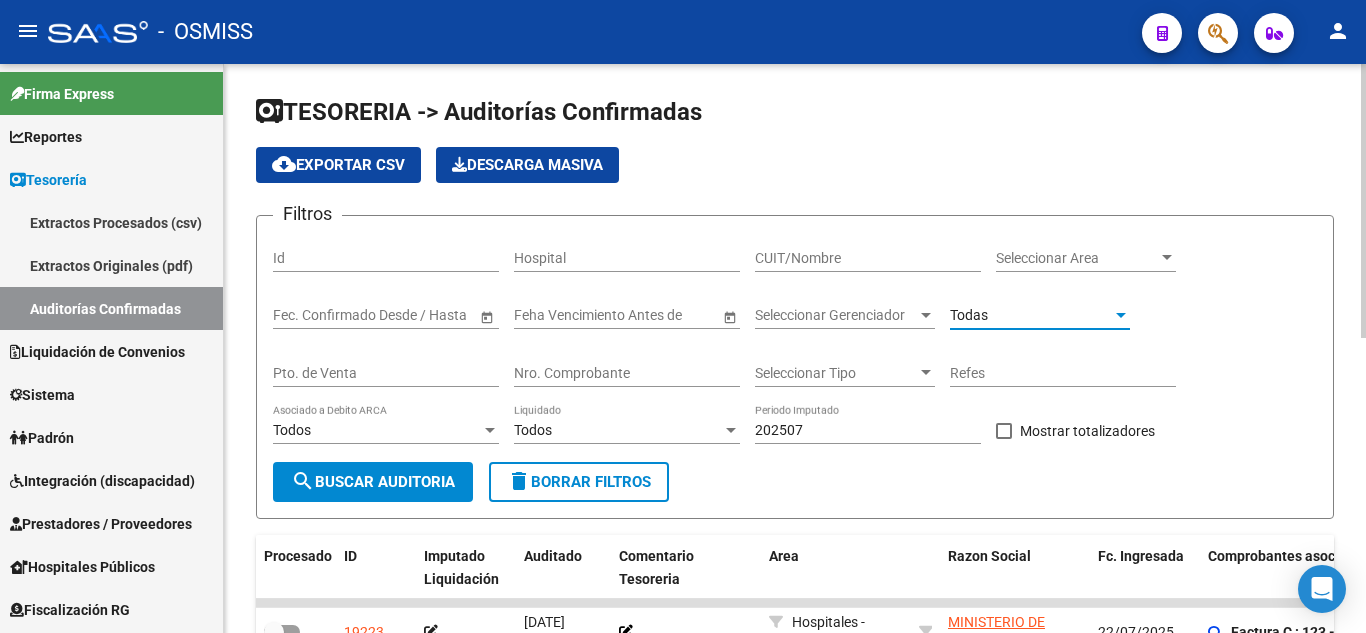 click on "Todas" 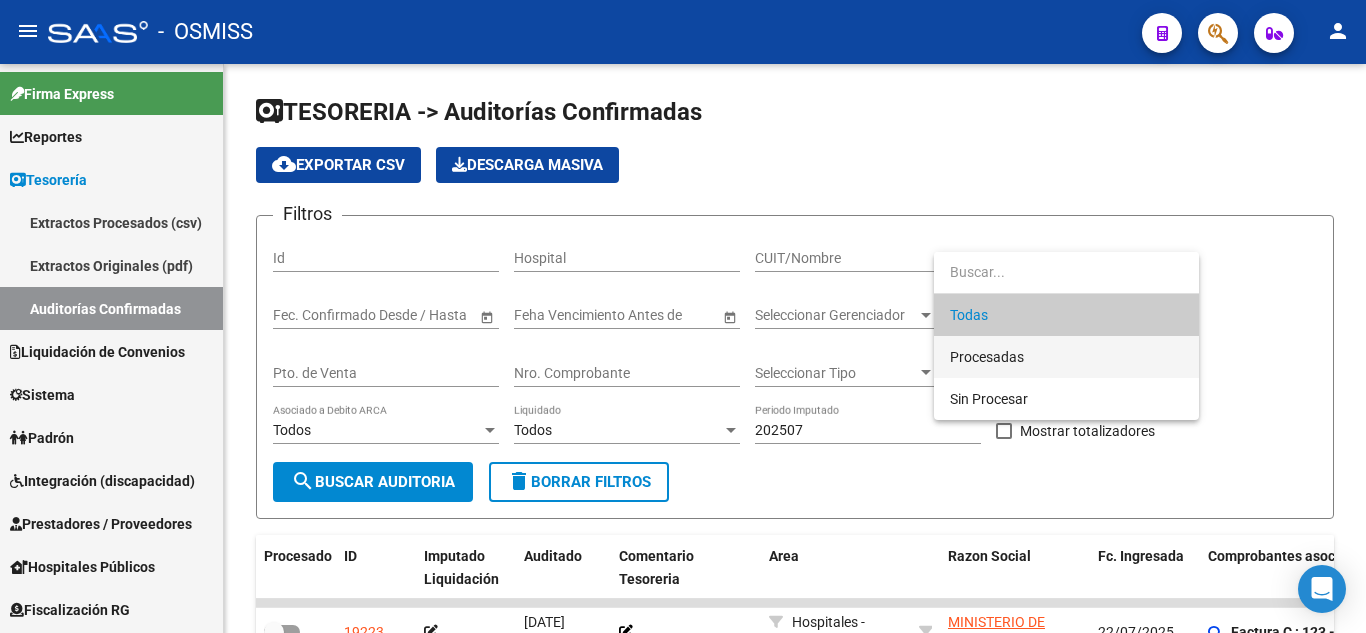click on "Procesadas" at bounding box center [1066, 357] 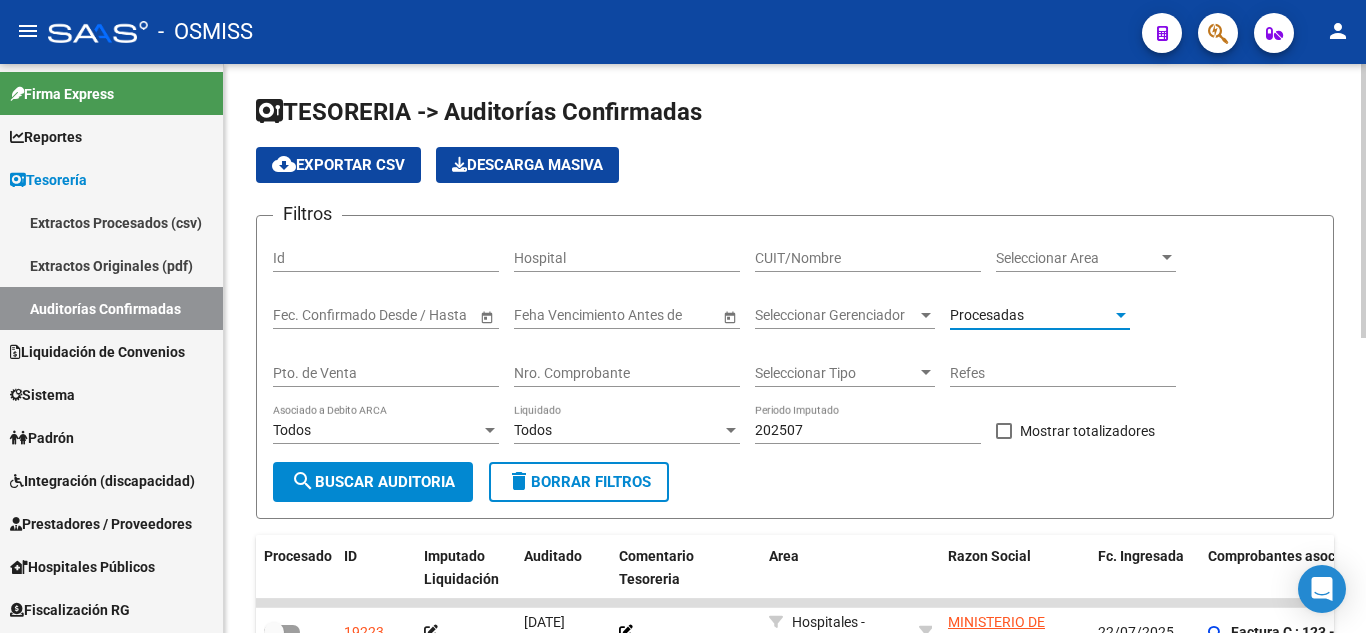 click on "search  Buscar Auditoria" 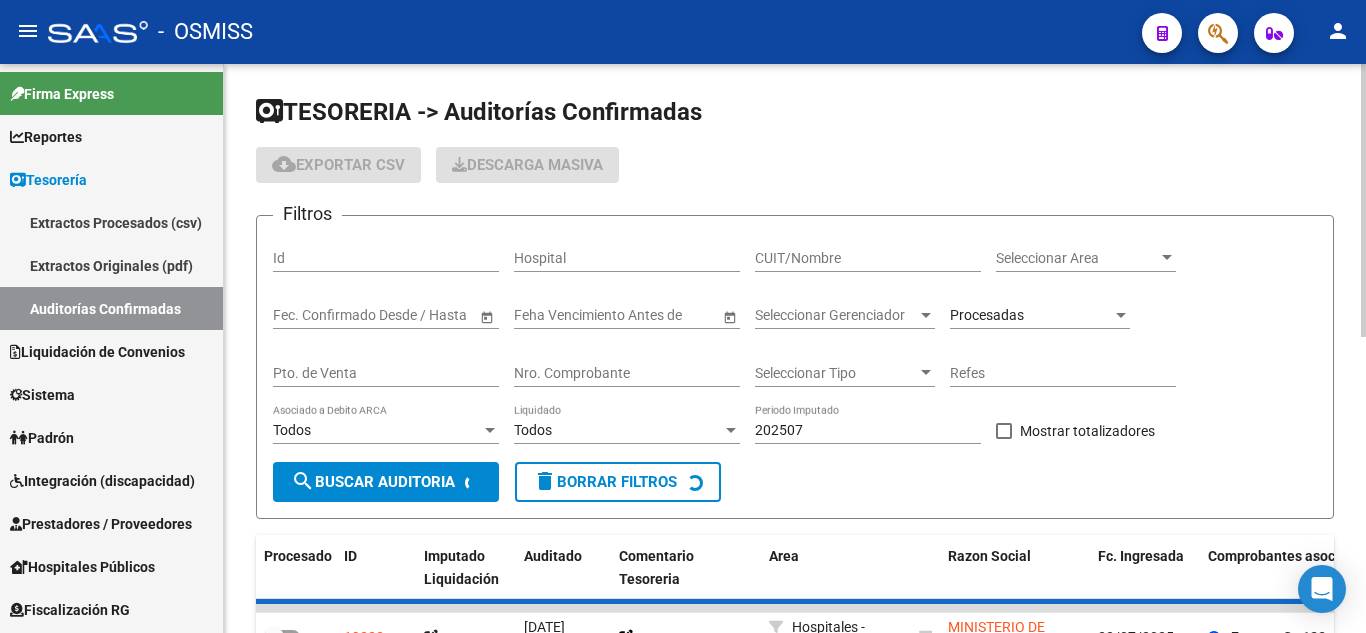 checkbox on "true" 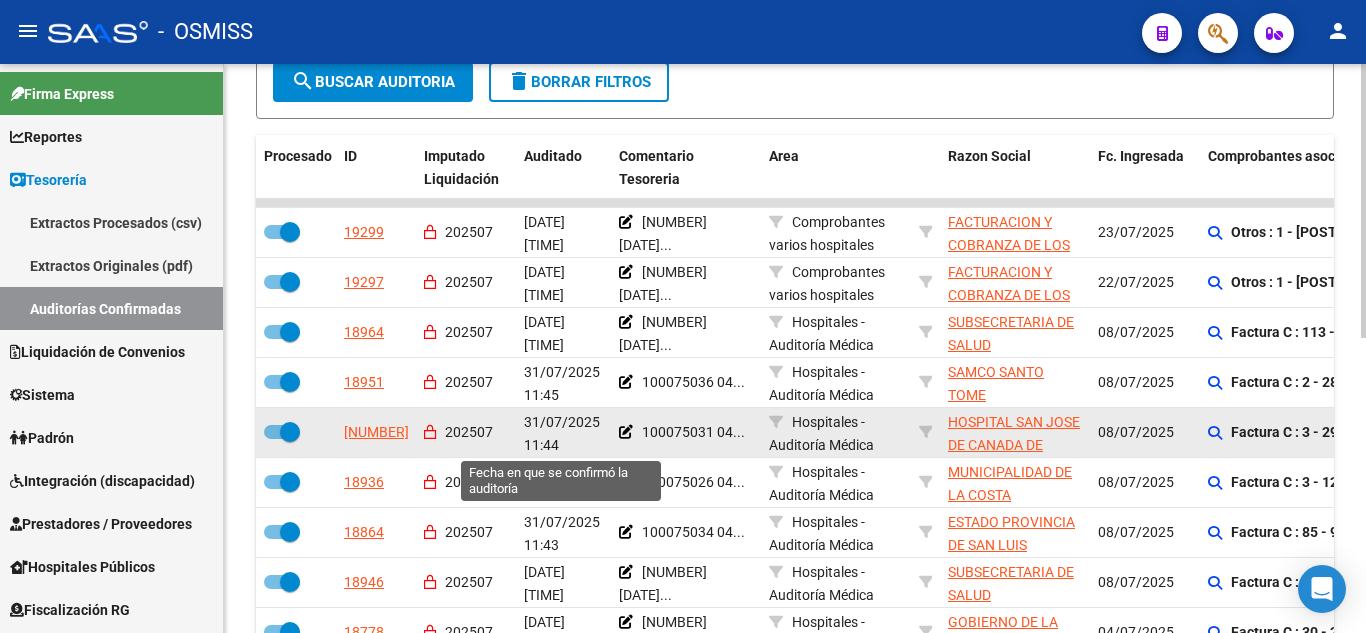 scroll, scrollTop: 0, scrollLeft: 0, axis: both 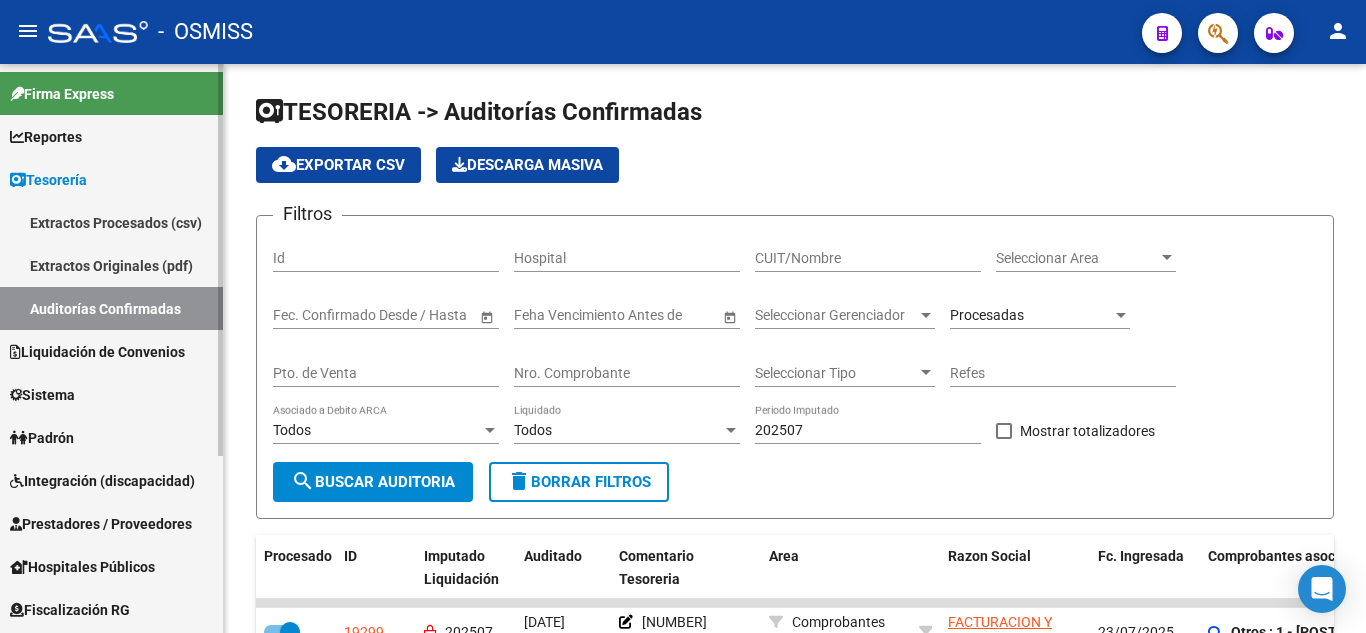 click on "Liquidación de Convenios" at bounding box center (111, 351) 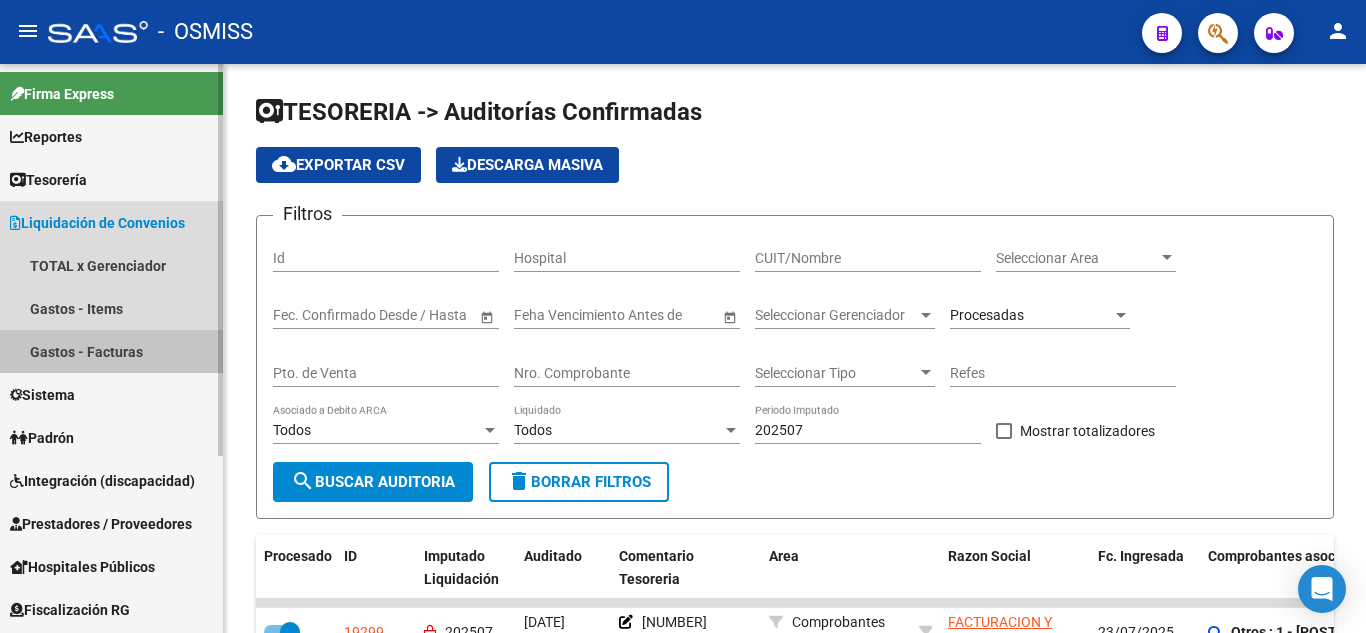 click on "Gastos - Facturas" at bounding box center [111, 351] 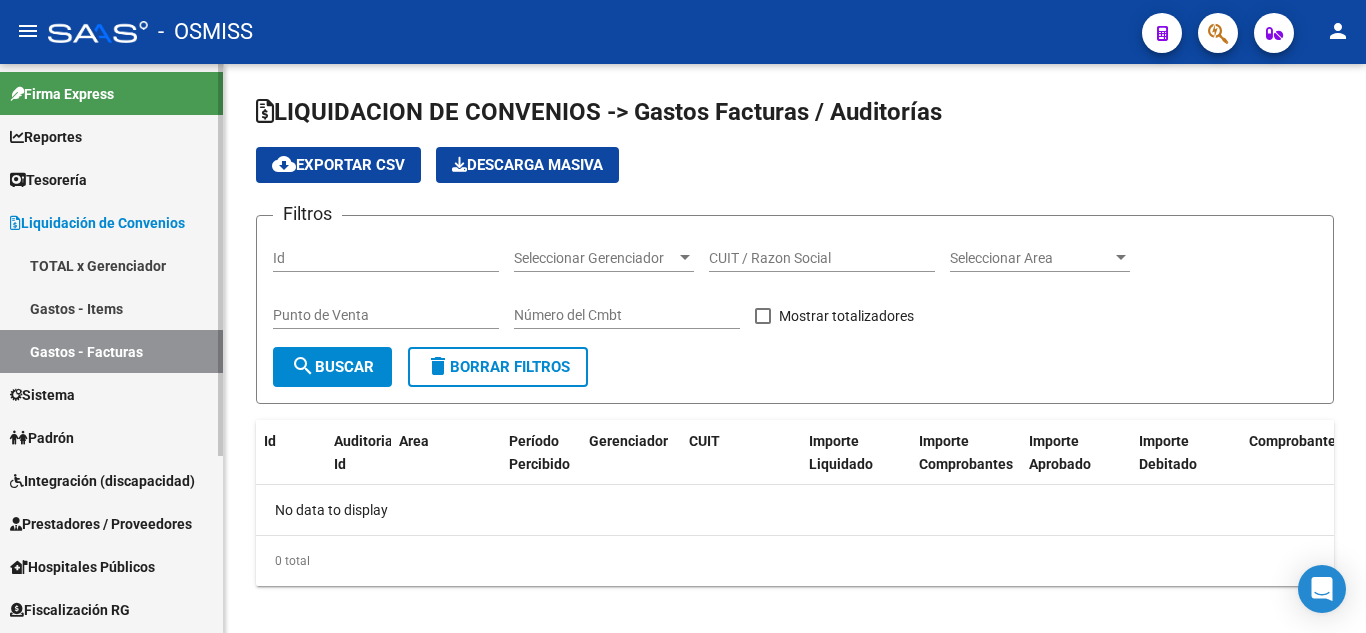 checkbox on "true" 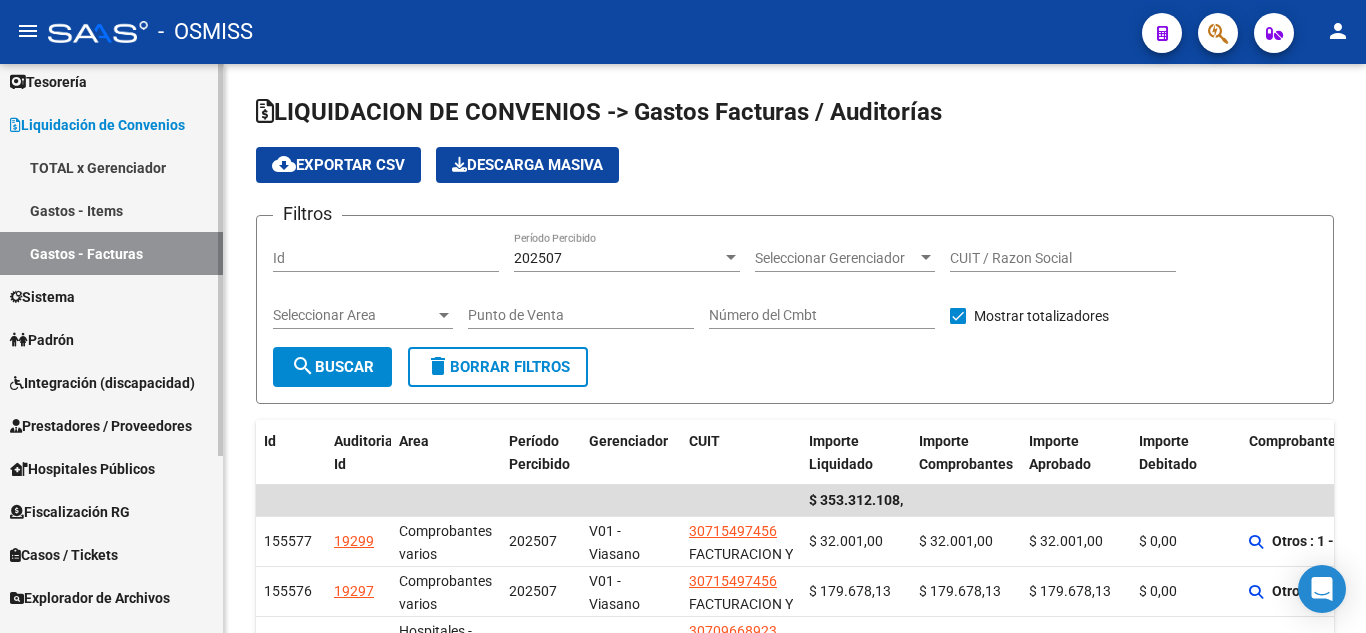 scroll, scrollTop: 0, scrollLeft: 0, axis: both 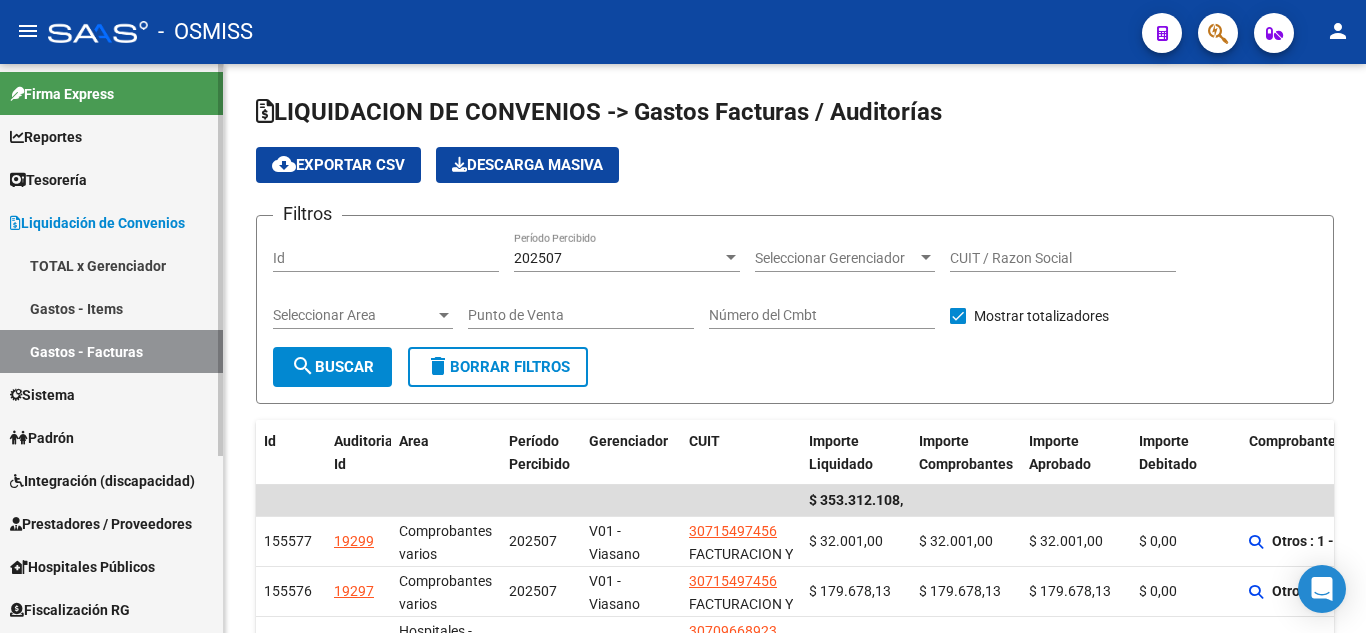 click on "Gastos - Facturas" at bounding box center (111, 351) 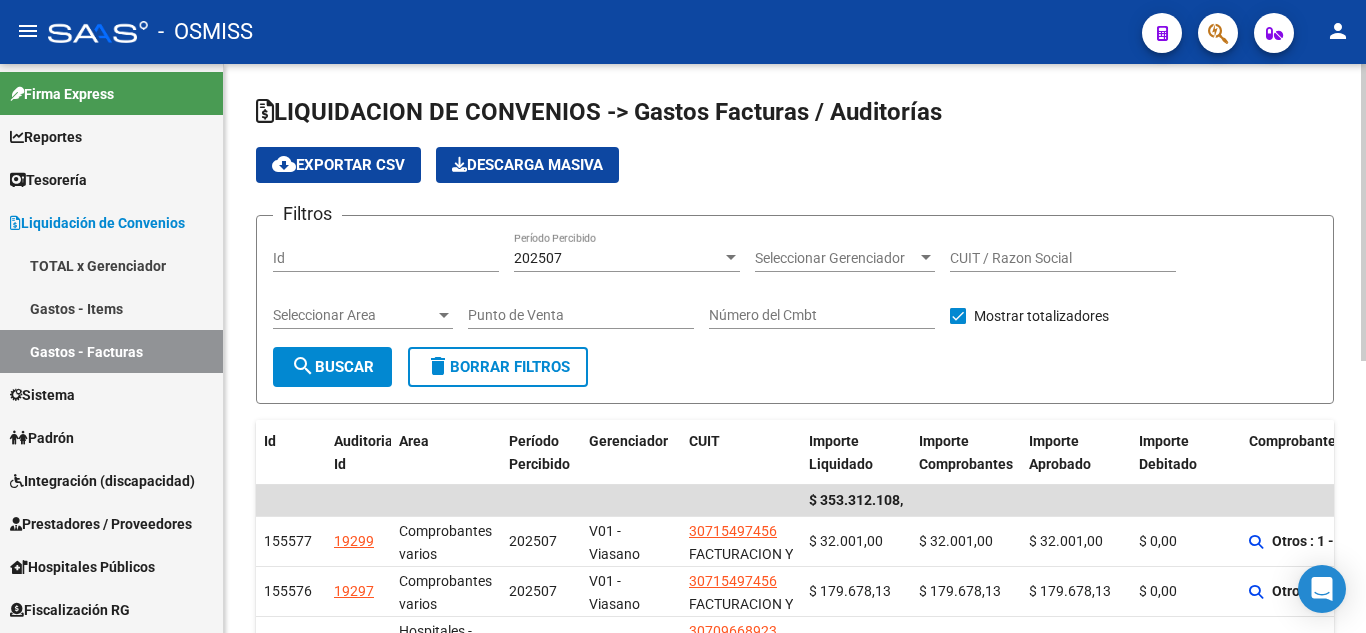 click on "Seleccionar Gerenciador Seleccionar Gerenciador" 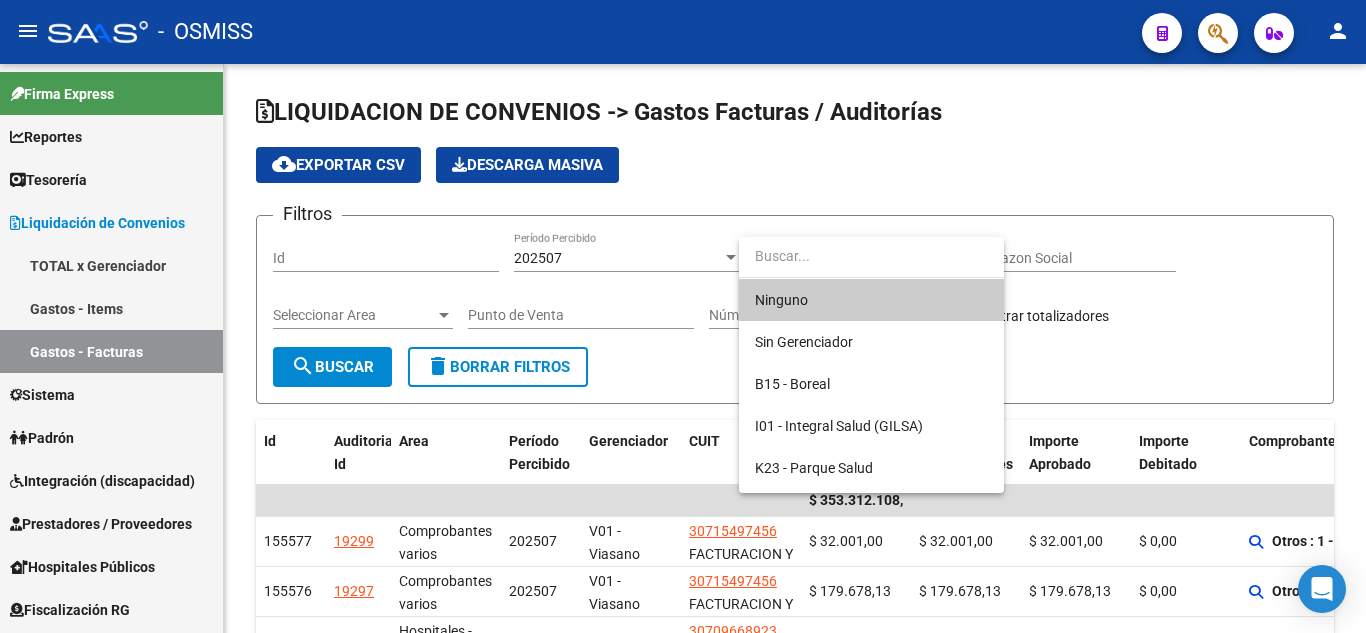 click at bounding box center [871, 256] 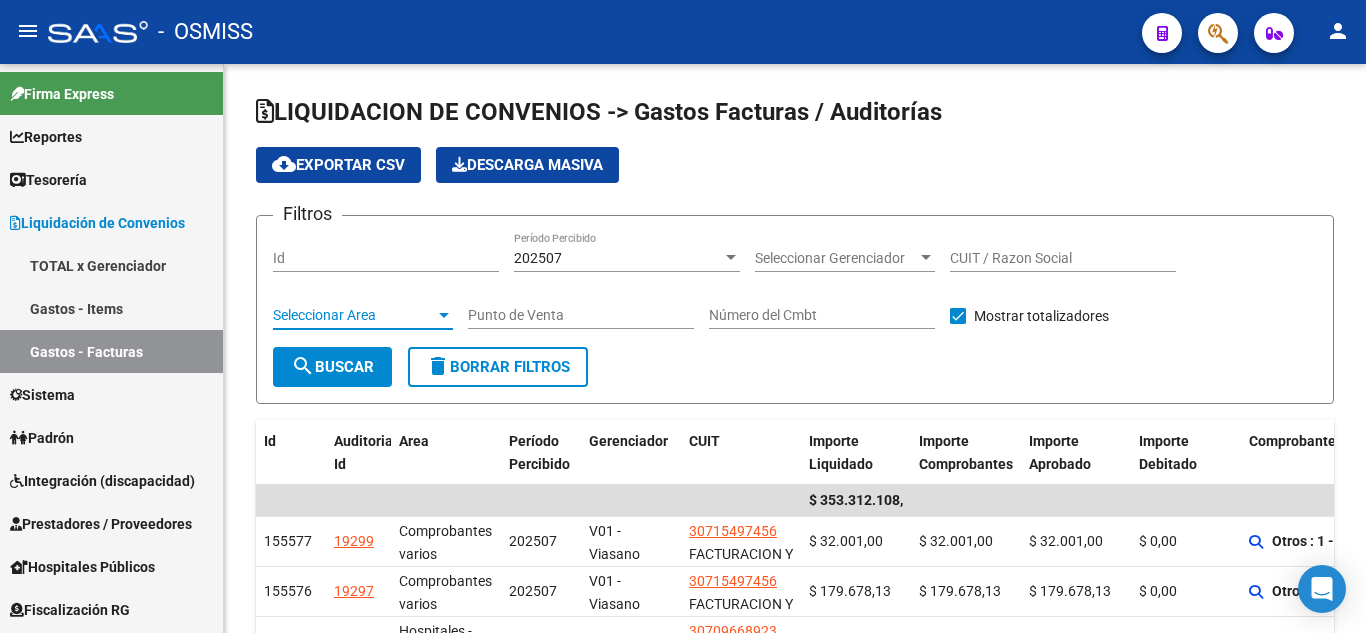 click on "Seleccionar Area" at bounding box center [354, 315] 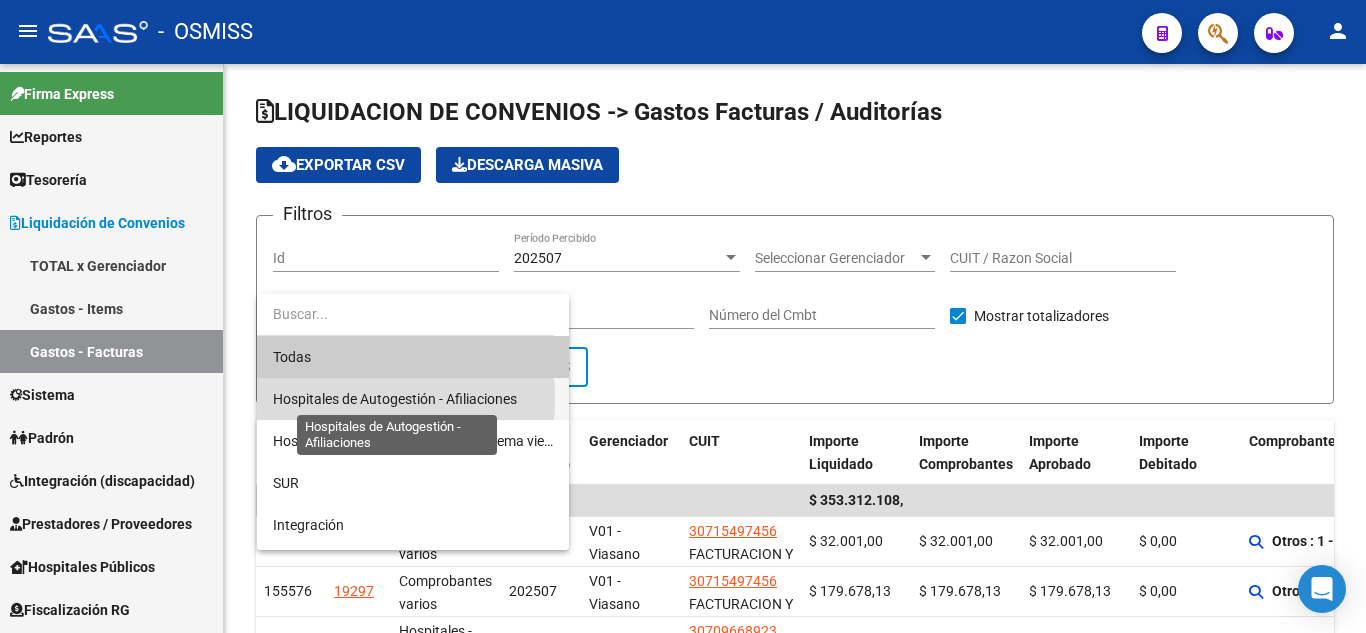 click on "Hospitales de Autogestión - Afiliaciones" at bounding box center (395, 399) 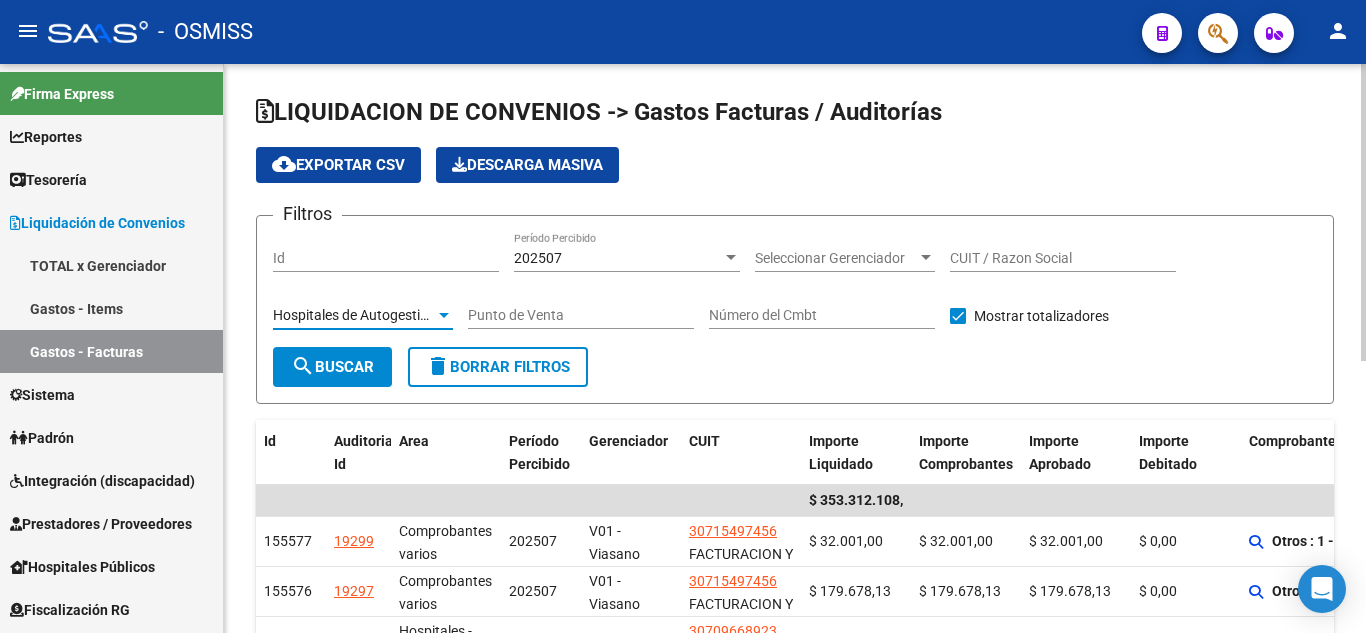 click on "search  Buscar" 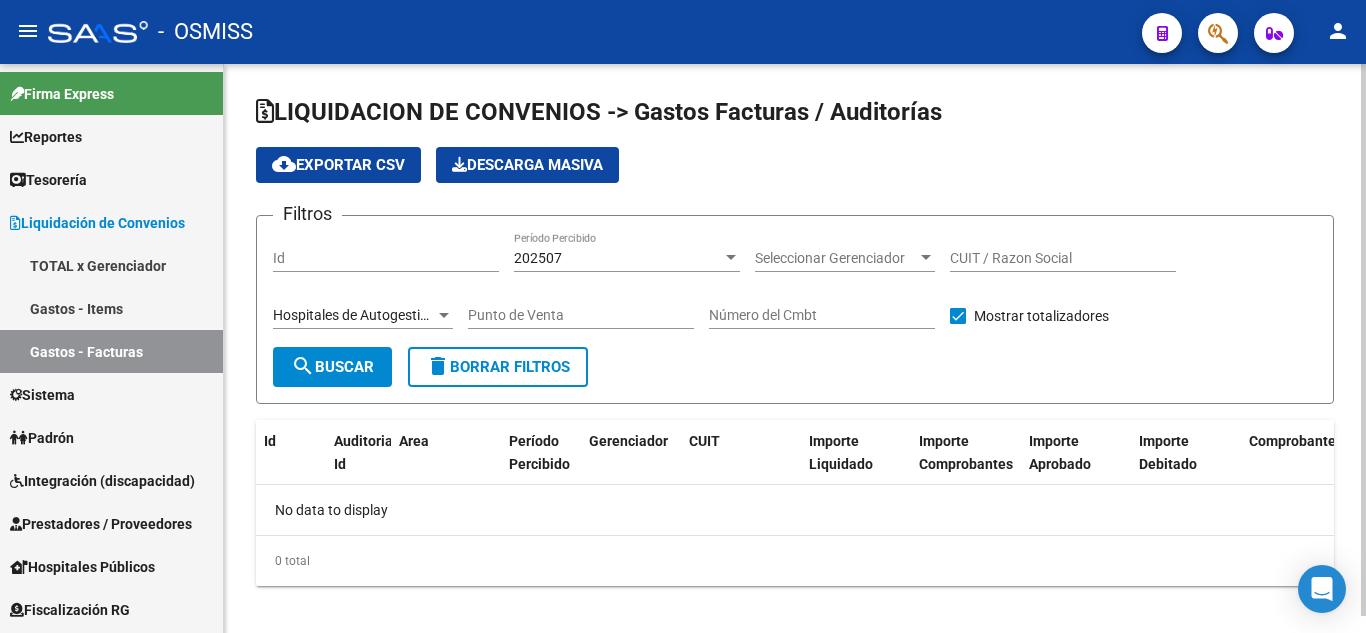 click on "Hospitales de Autogestión - Afiliaciones" at bounding box center [395, 315] 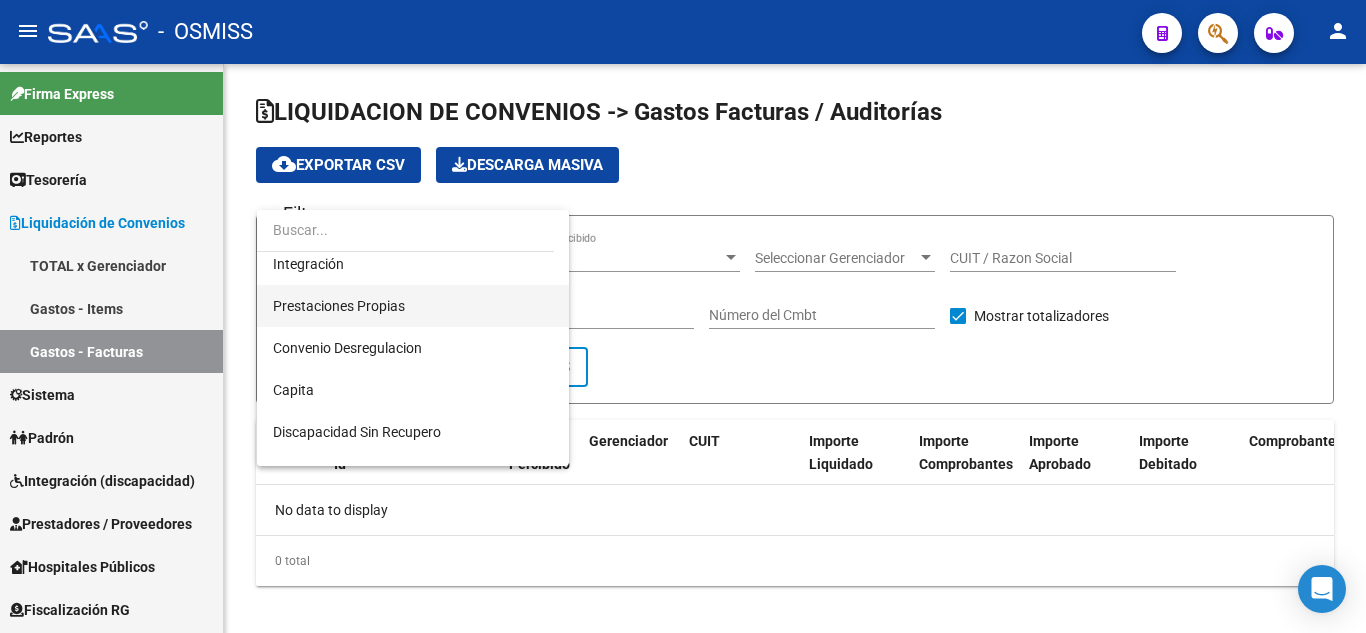 scroll, scrollTop: 300, scrollLeft: 0, axis: vertical 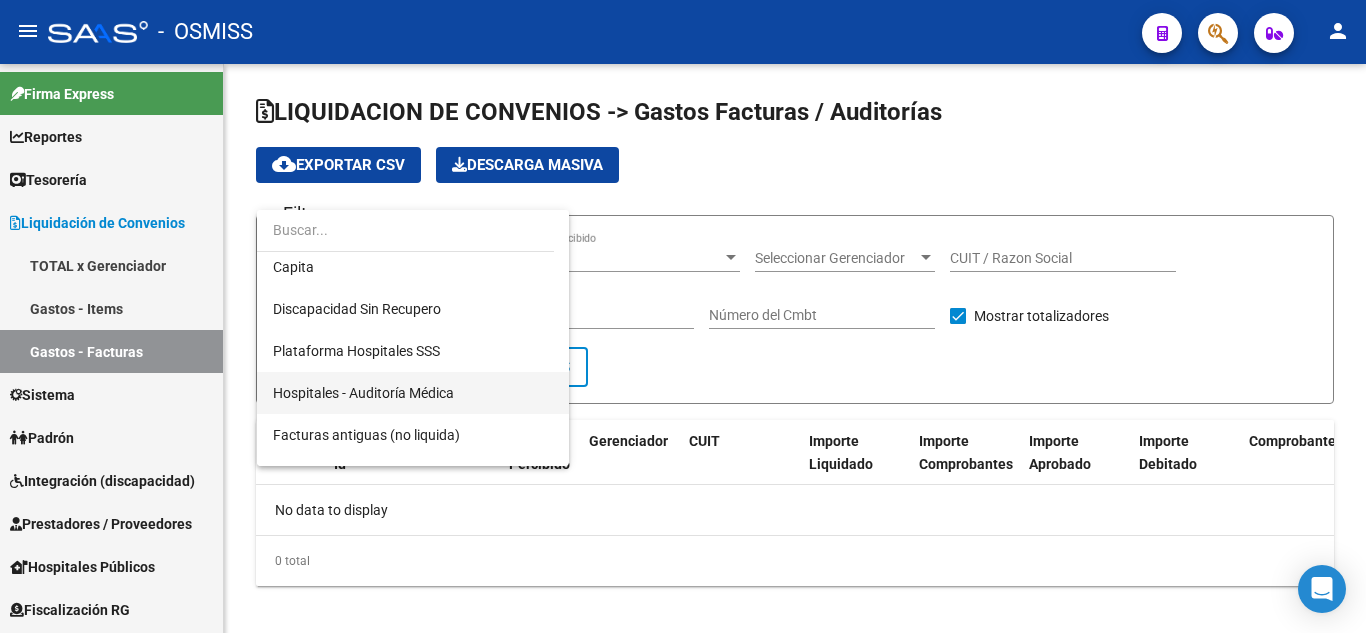 click on "Hospitales - Auditoría Médica" at bounding box center [413, 393] 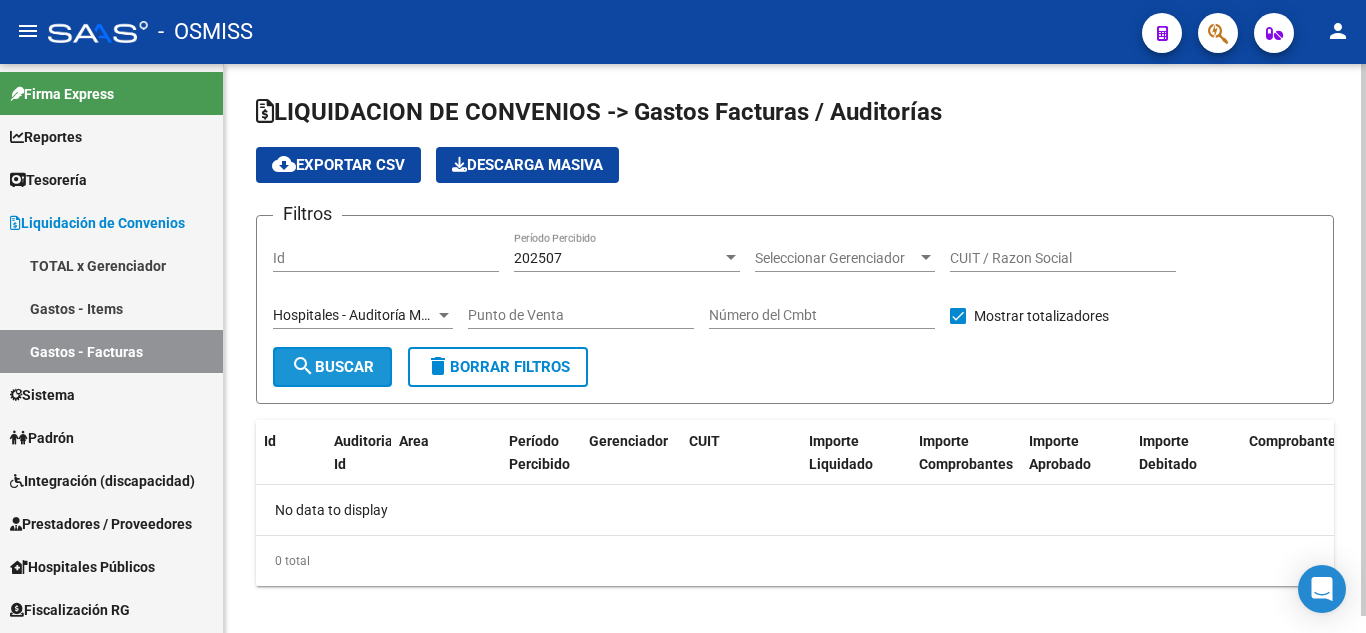 click on "search  Buscar" 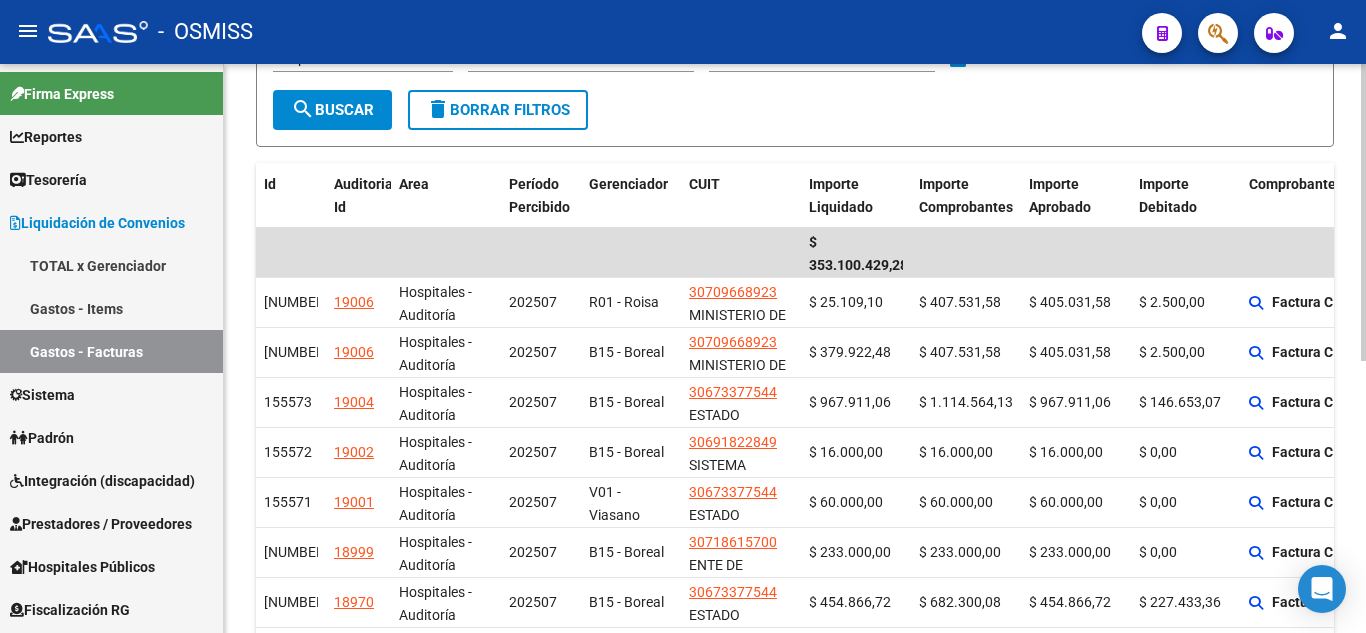 scroll, scrollTop: 0, scrollLeft: 0, axis: both 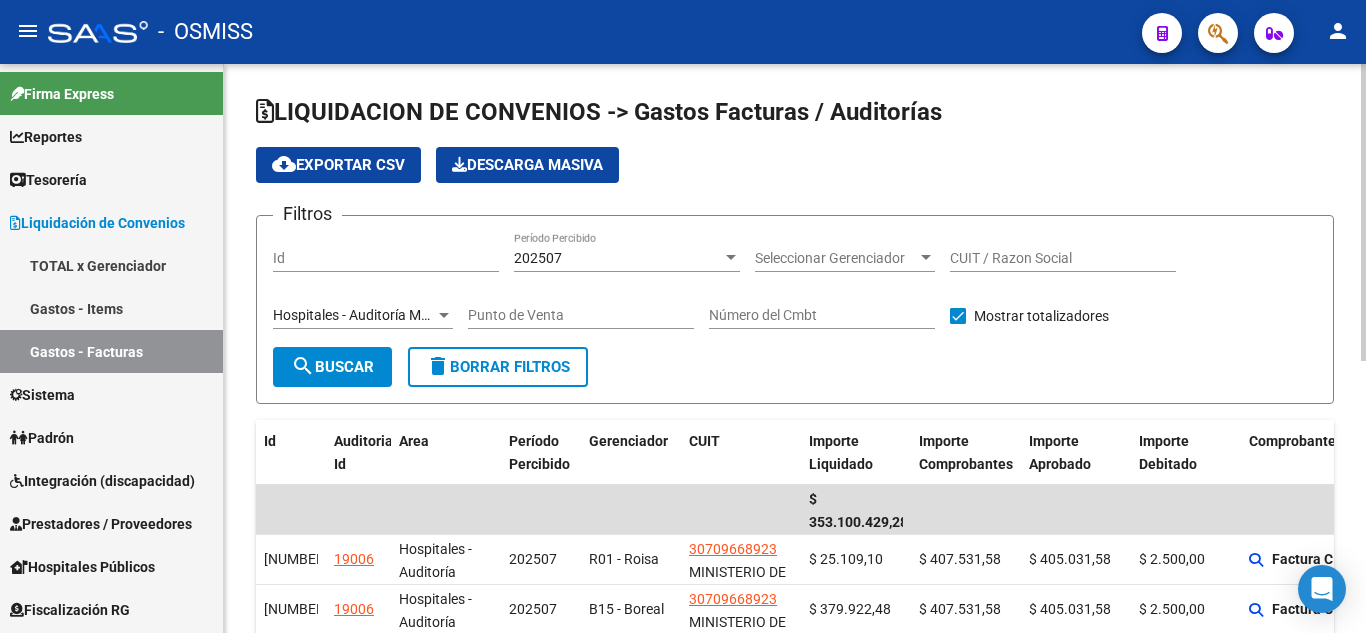 click on "cloud_download  Exportar CSV" 